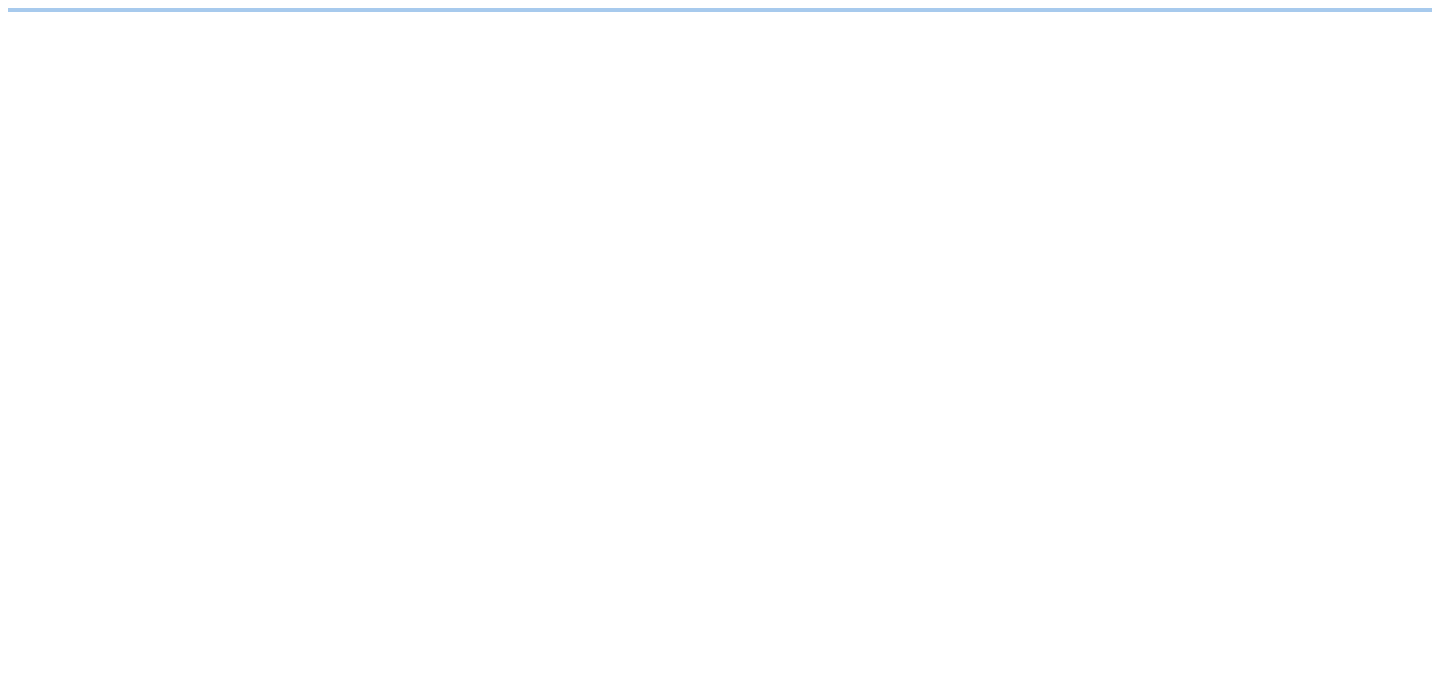 scroll, scrollTop: 0, scrollLeft: 0, axis: both 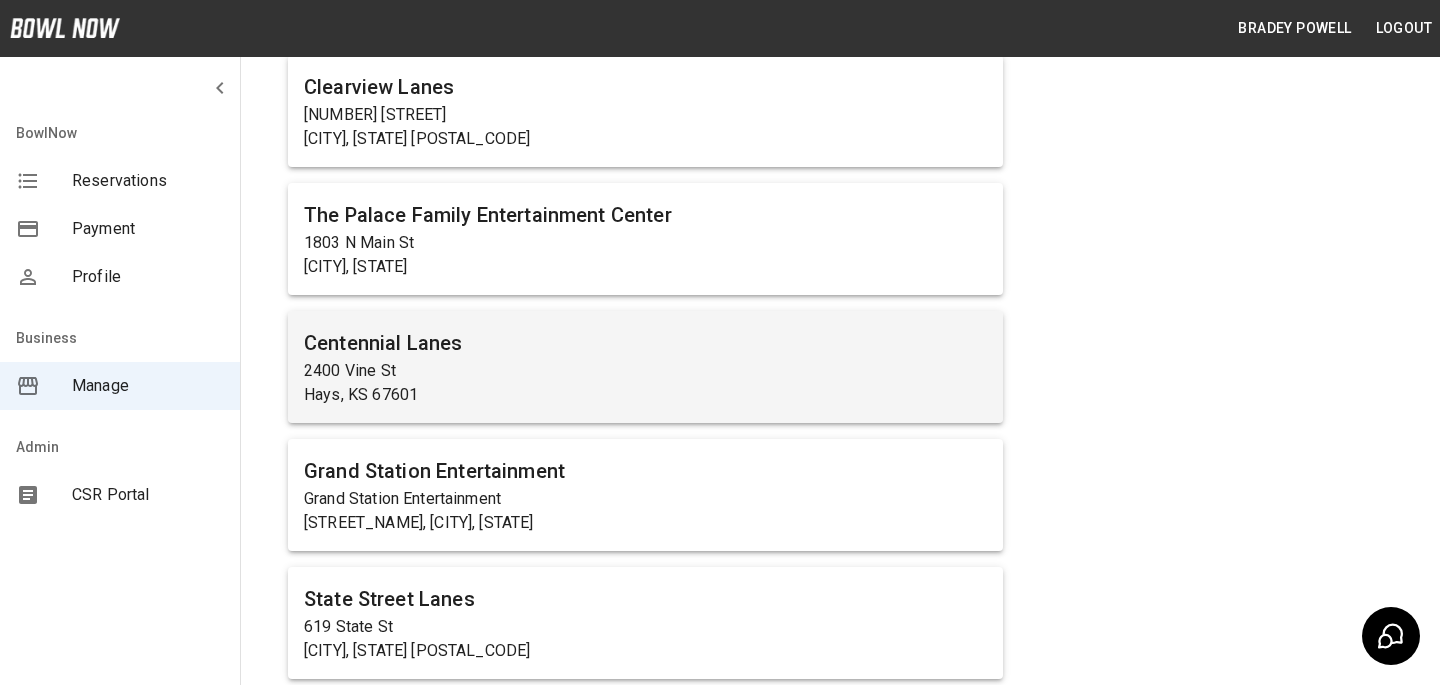 click on "Centennial Lanes" at bounding box center [645, 343] 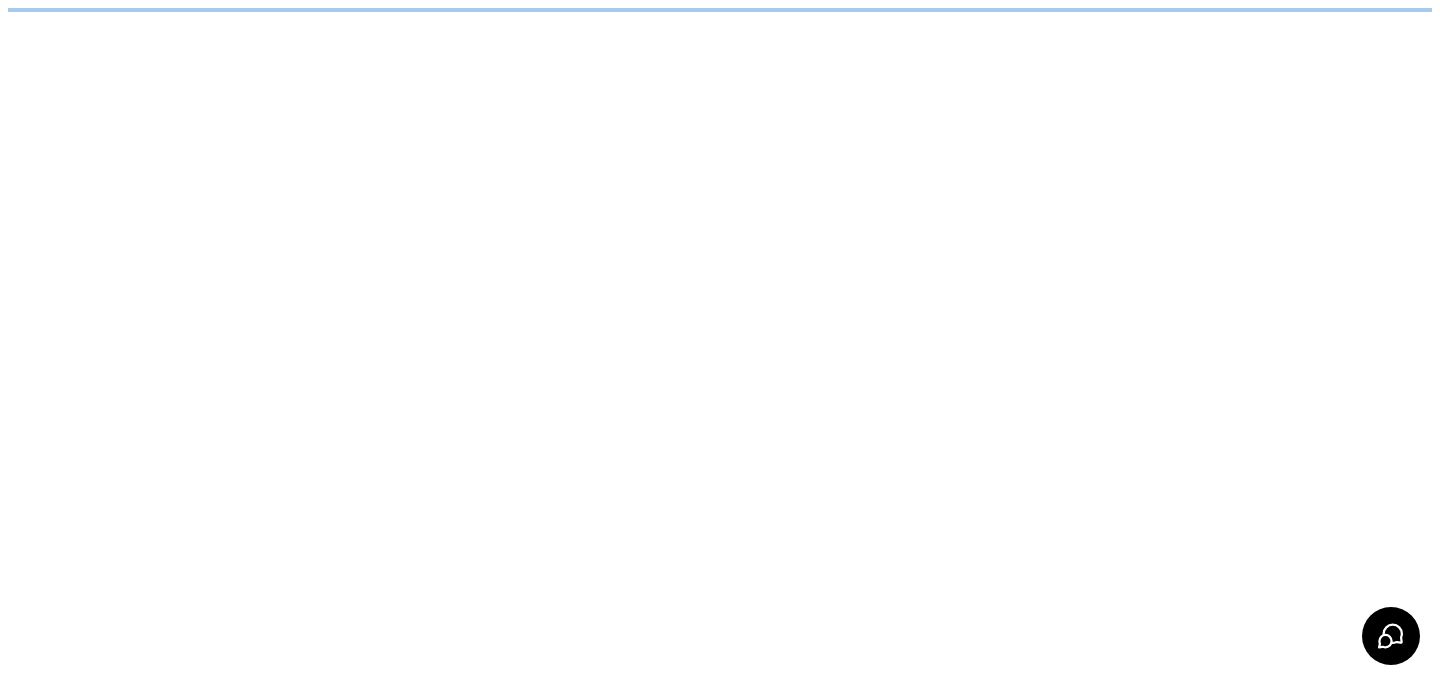 scroll, scrollTop: 0, scrollLeft: 0, axis: both 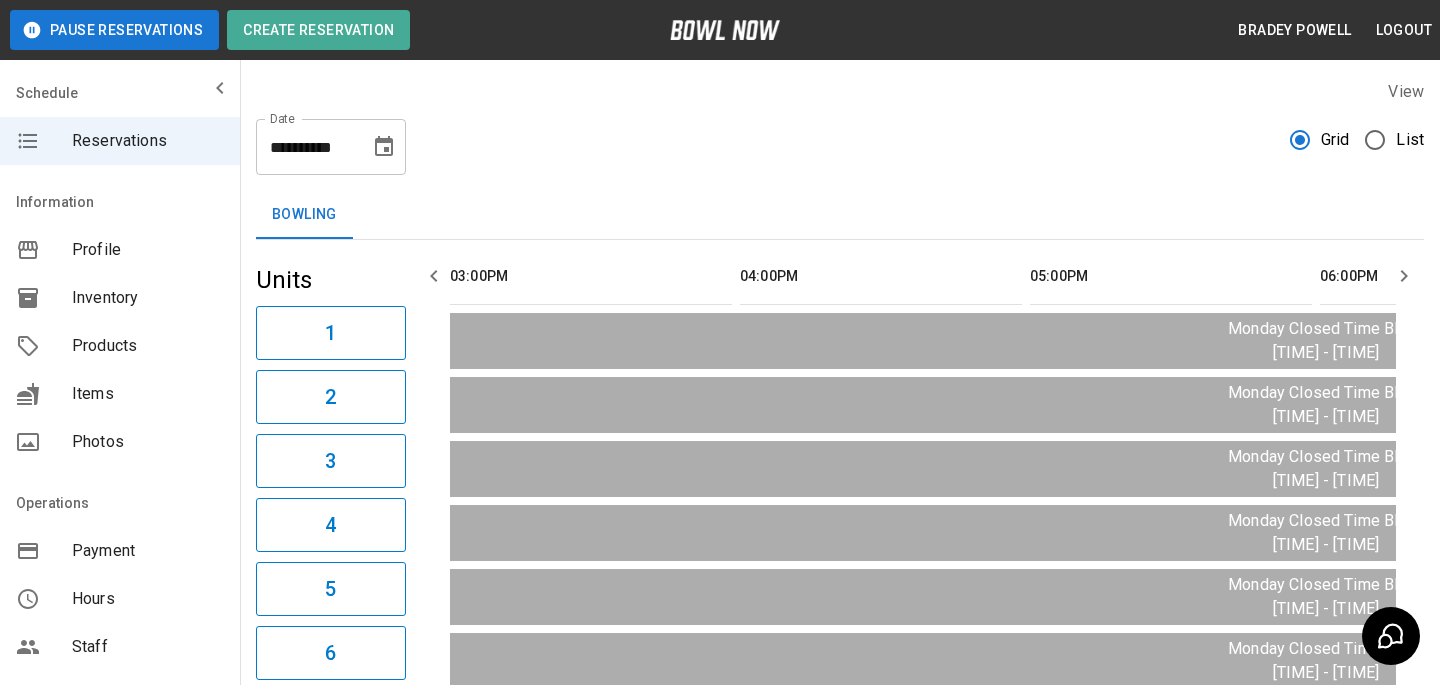 click on "Products" at bounding box center [148, 346] 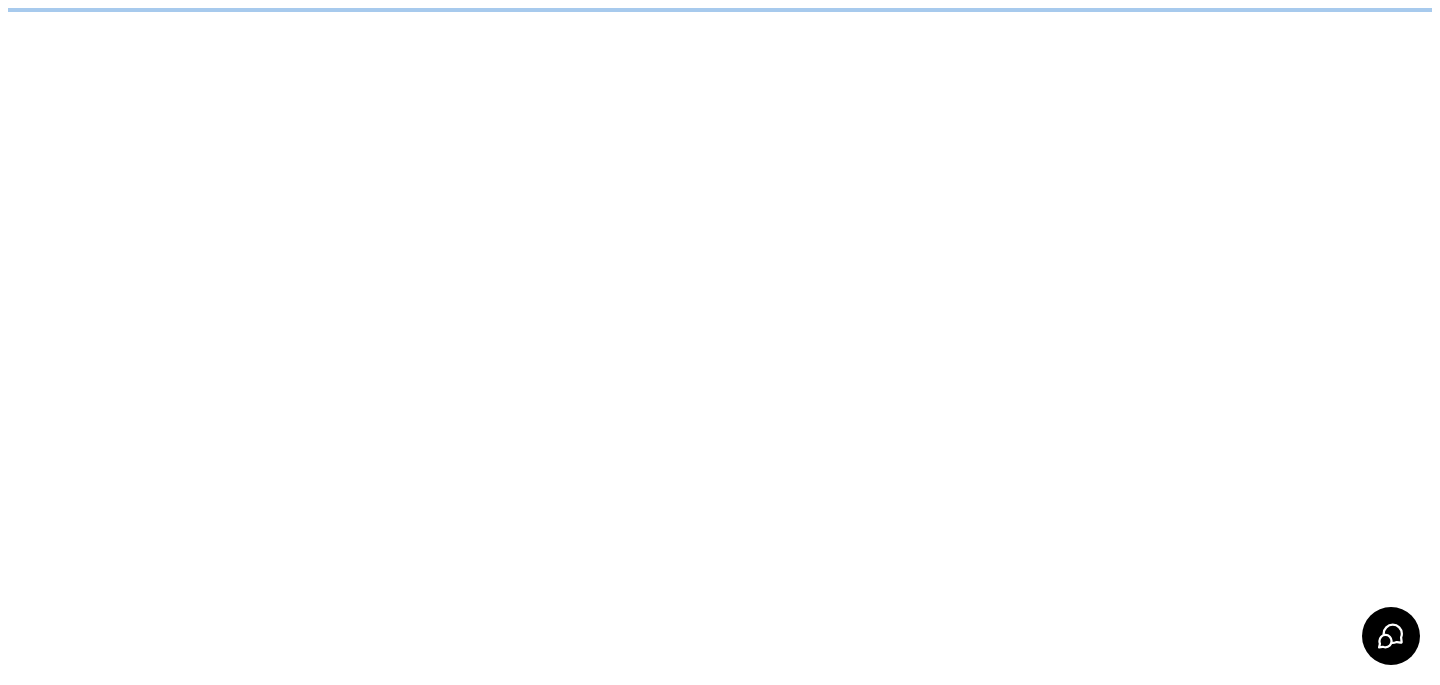 click on "/businesses/jS2FHF53SbzckGr3sJ7M/products" at bounding box center [720, 10] 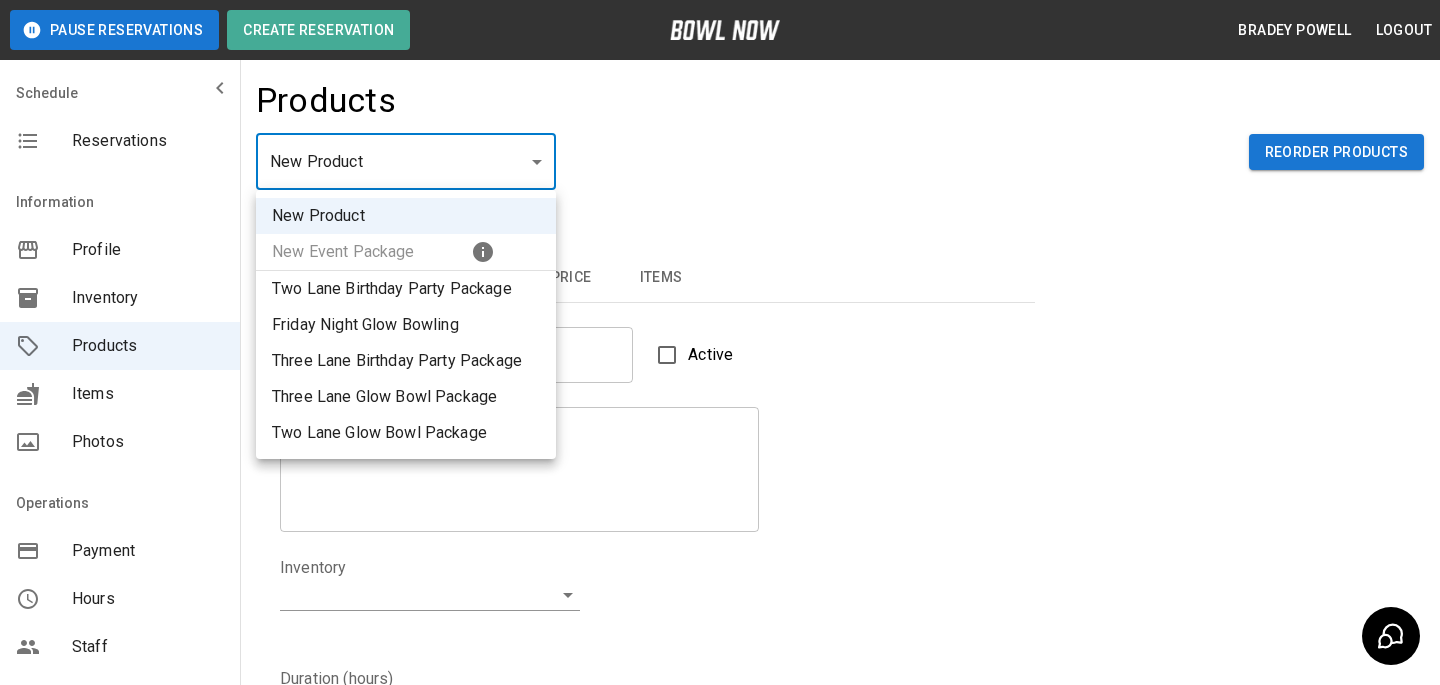 click at bounding box center [720, 342] 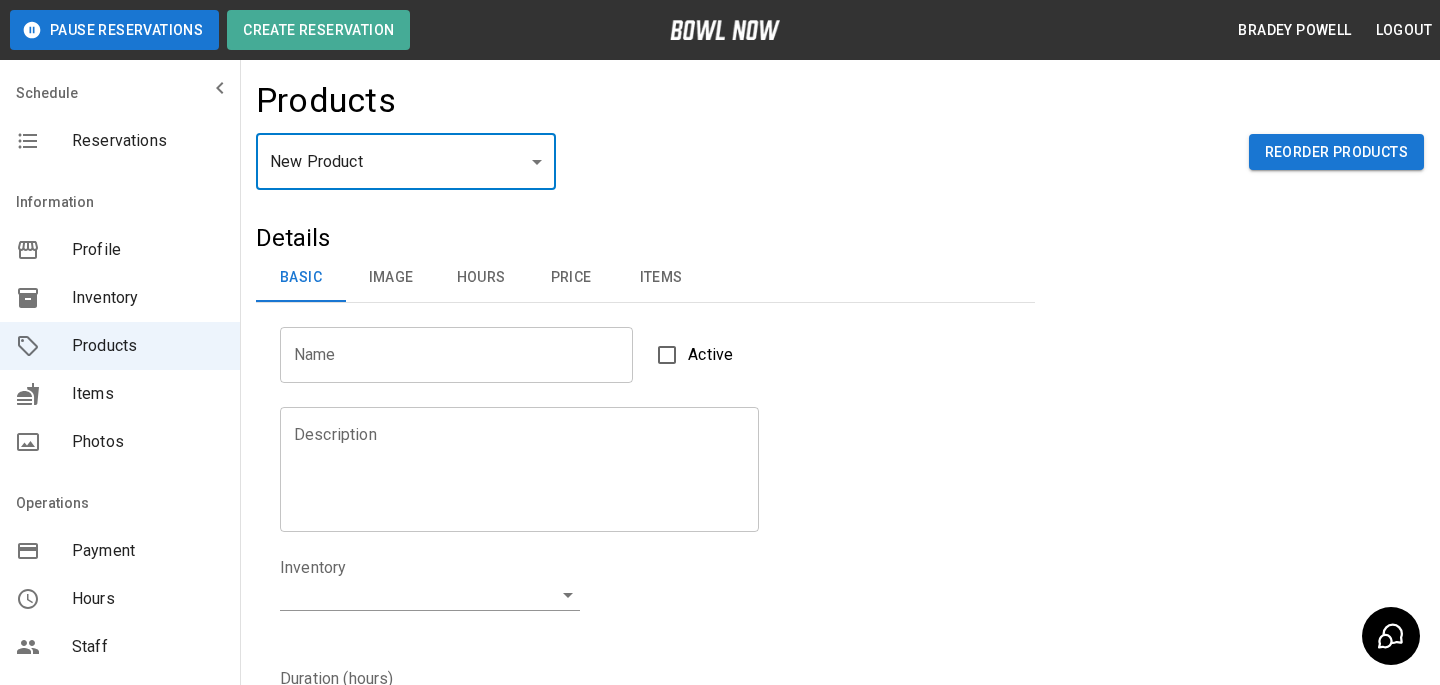 click on "Reservations" at bounding box center (148, 141) 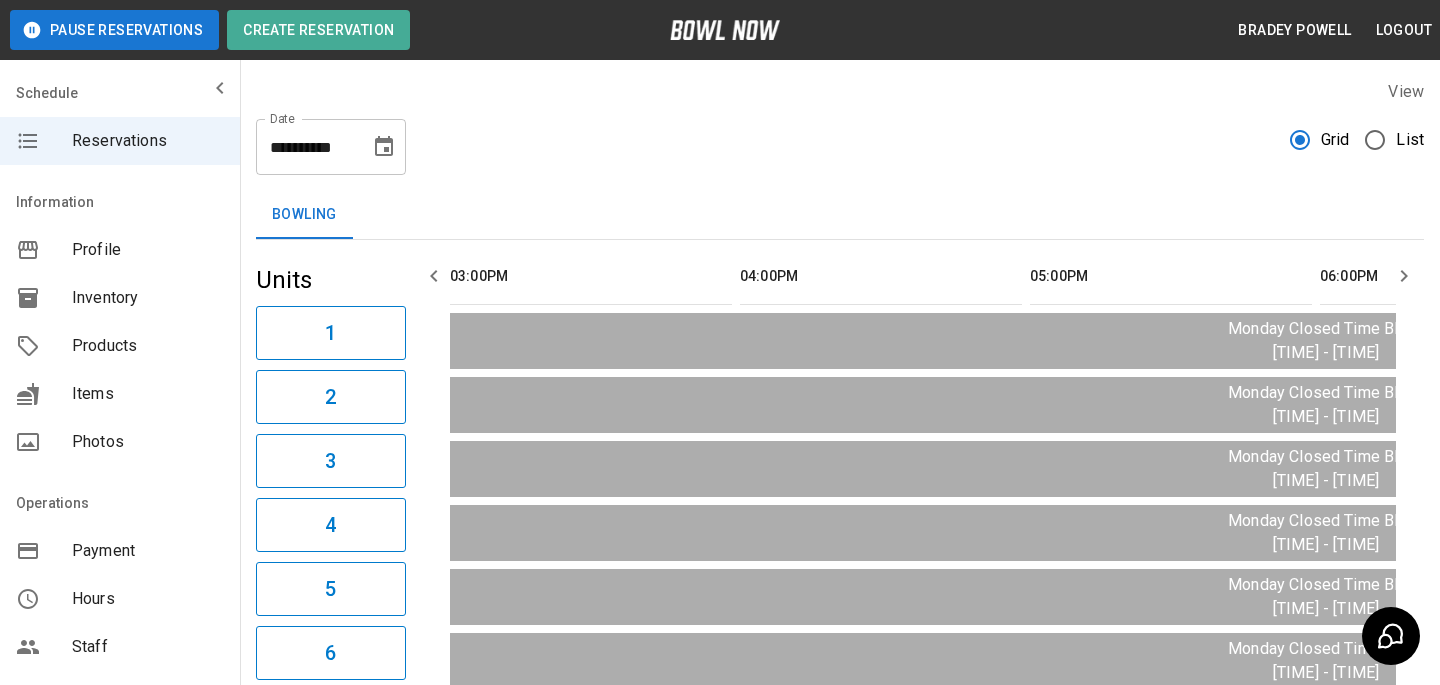 click on "View" at bounding box center (840, 91) 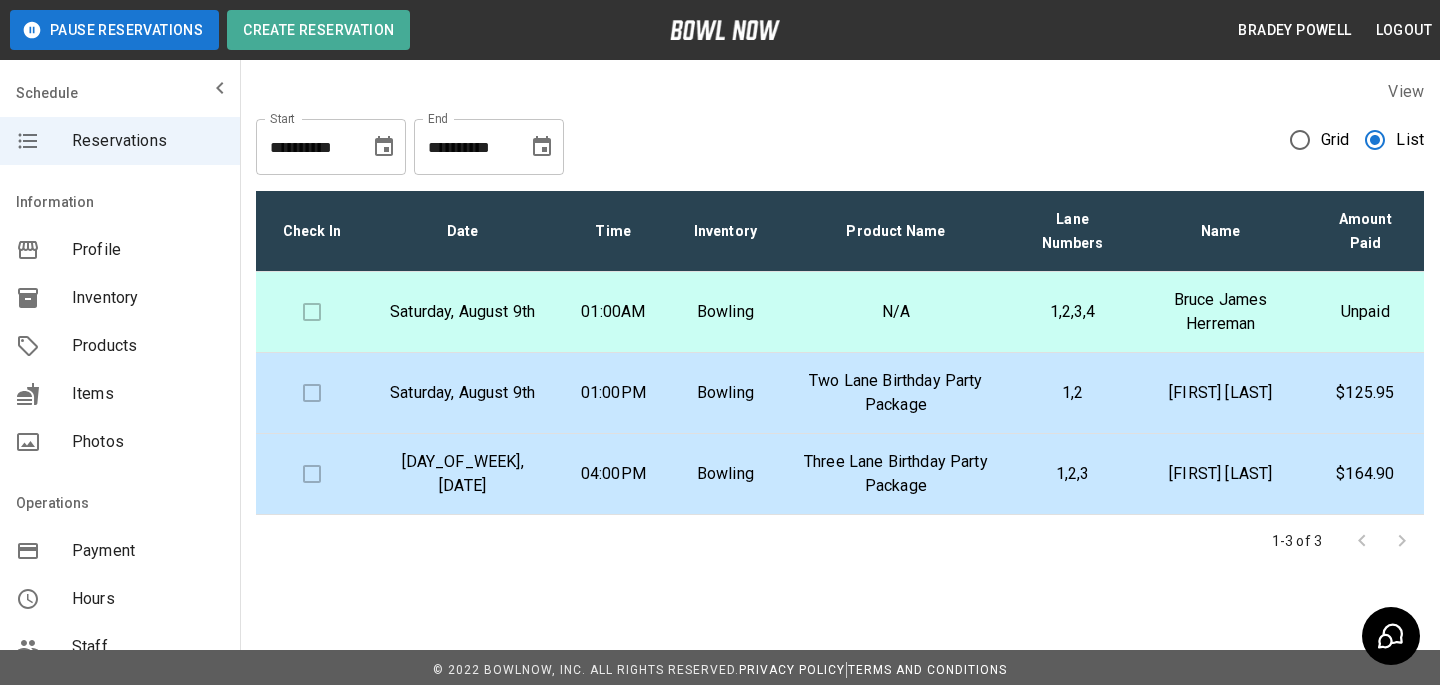 click on "Two Lane Birthday Party Package" at bounding box center (895, 393) 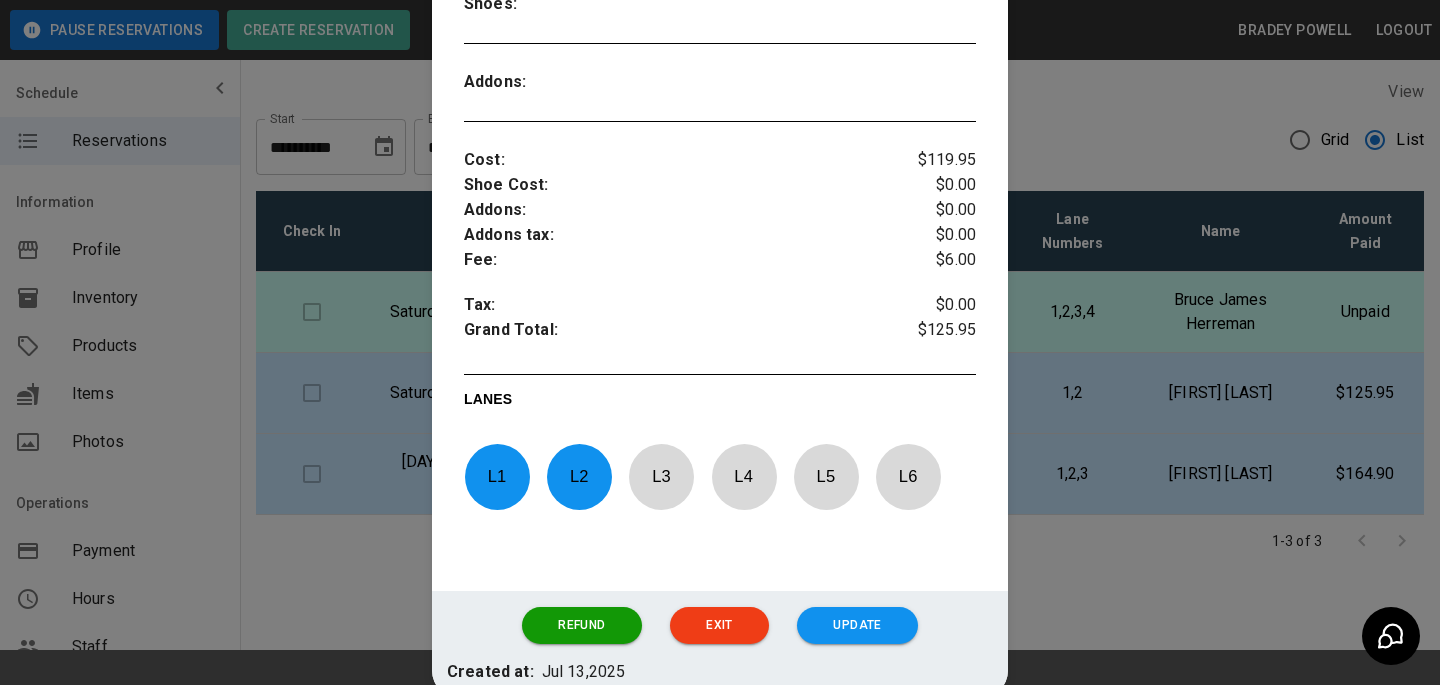 scroll, scrollTop: 741, scrollLeft: 0, axis: vertical 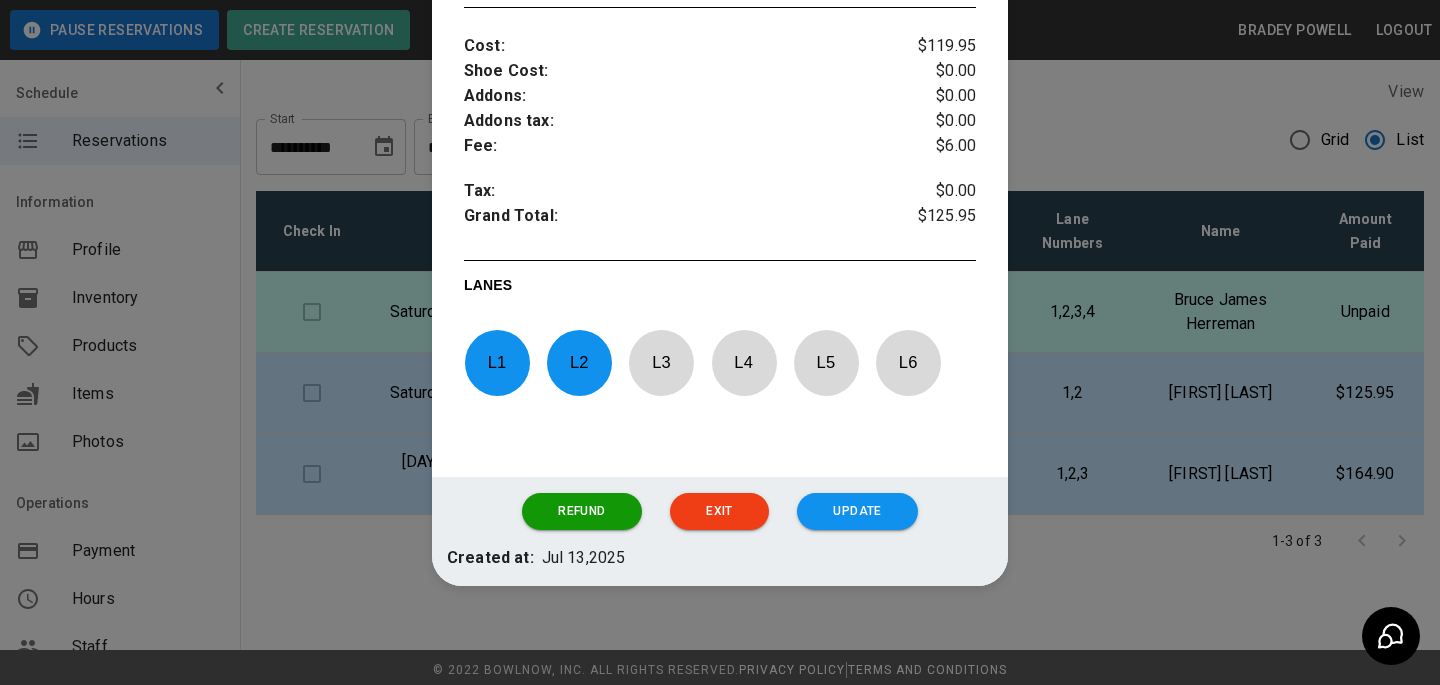 click at bounding box center (720, 342) 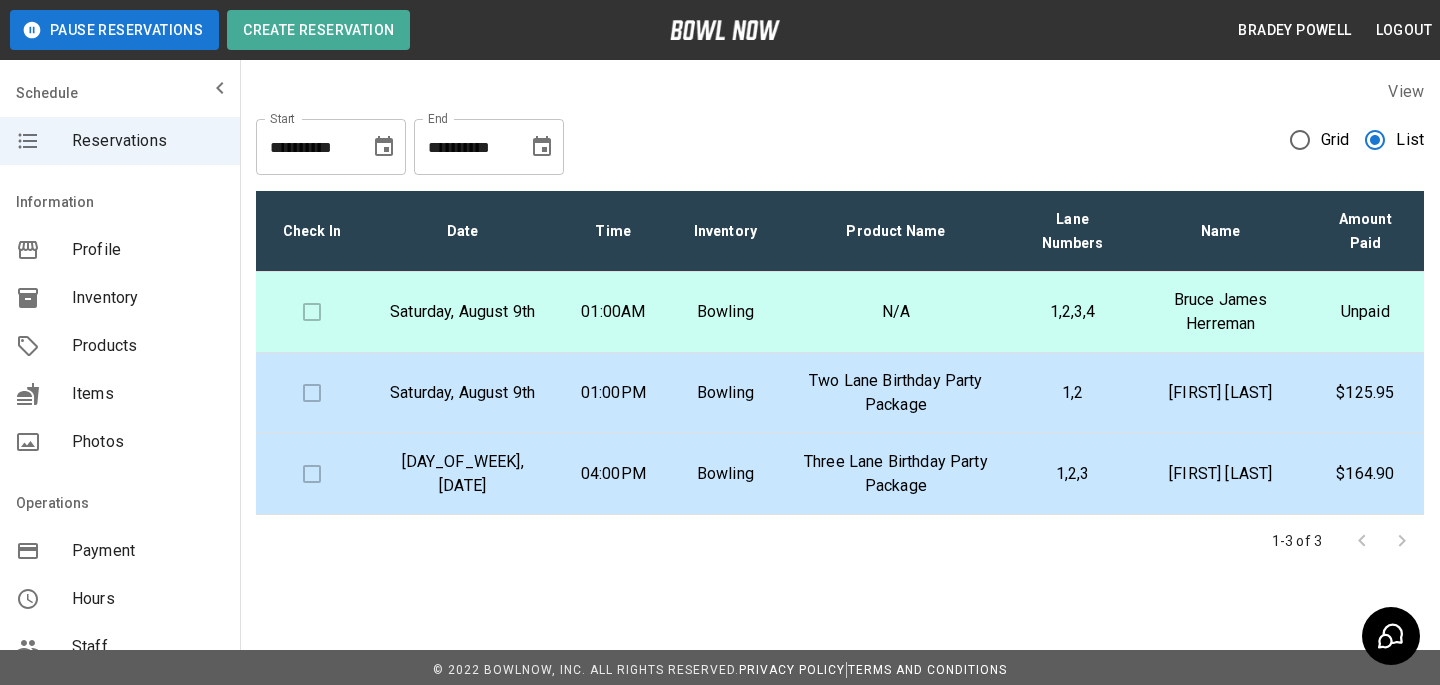 click on "1,2,3" at bounding box center [1072, 474] 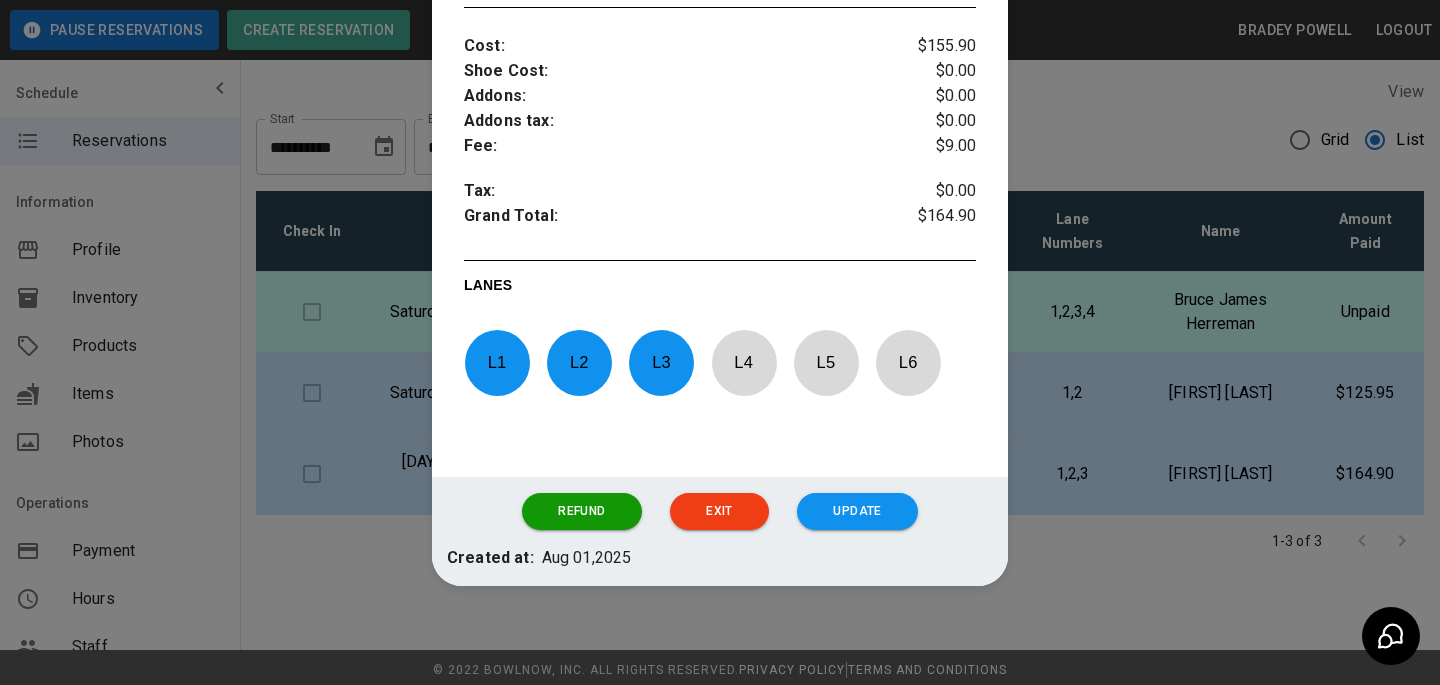 scroll, scrollTop: 1048, scrollLeft: 0, axis: vertical 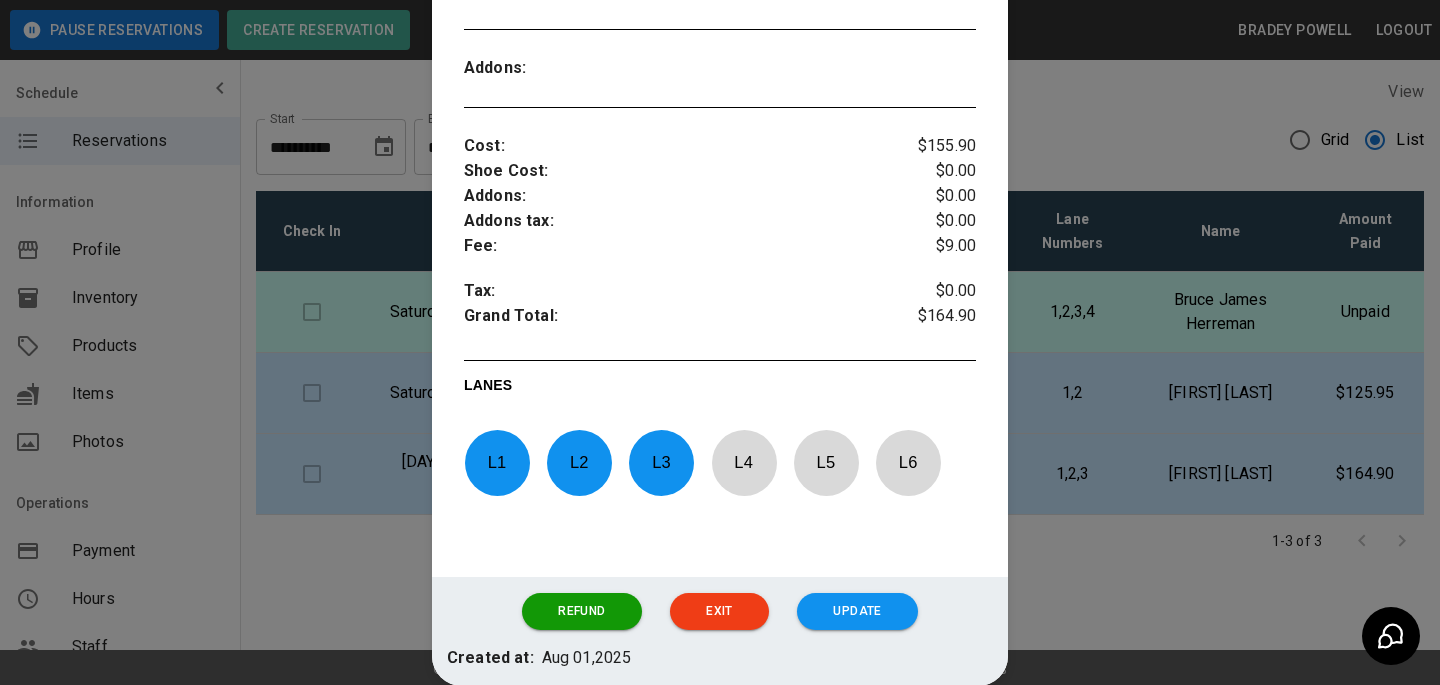 click at bounding box center (720, 342) 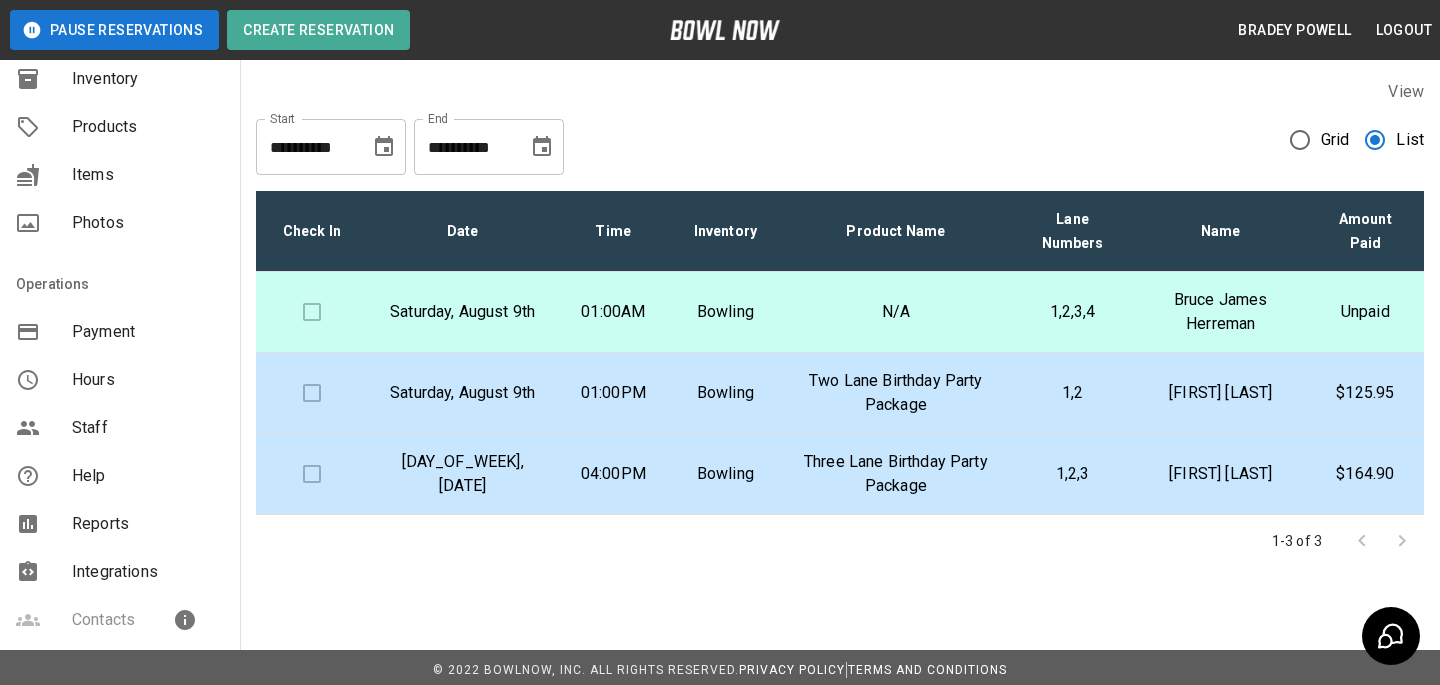 scroll, scrollTop: 395, scrollLeft: 0, axis: vertical 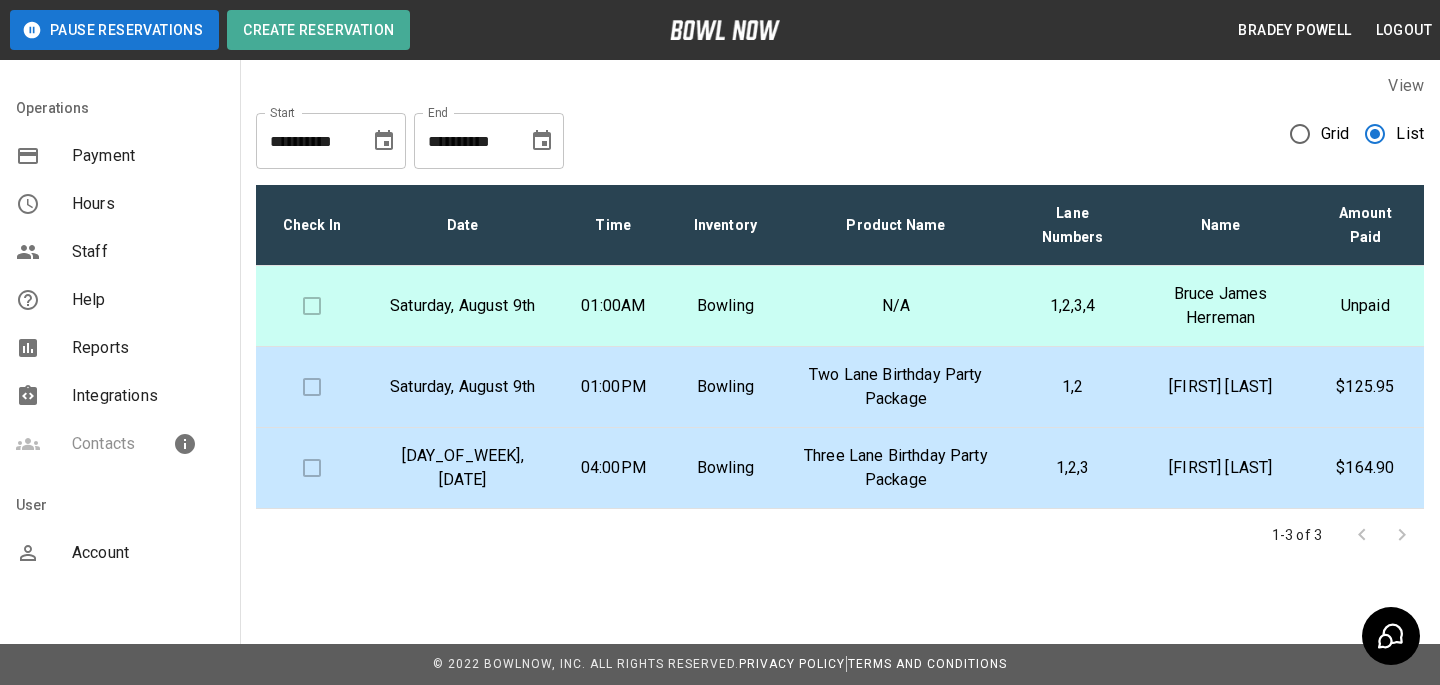 click at bounding box center [44, 553] 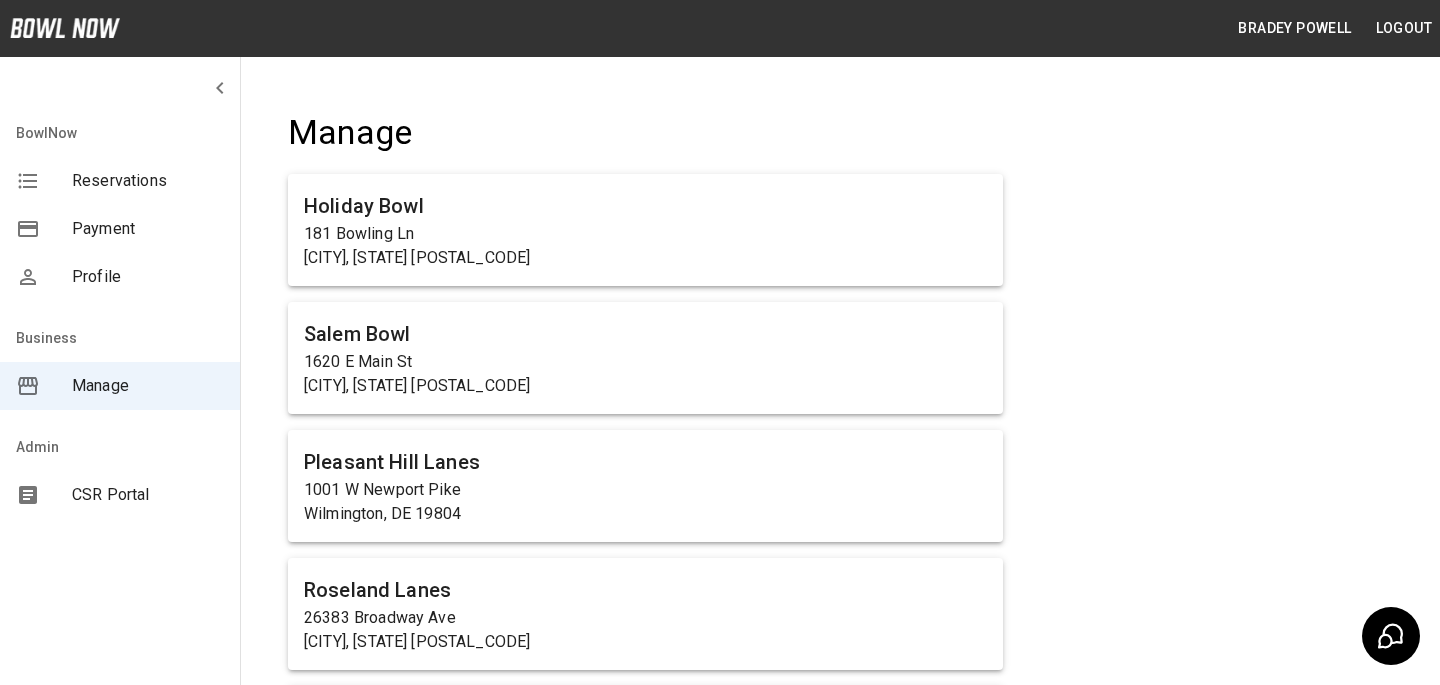 scroll, scrollTop: 9847, scrollLeft: 0, axis: vertical 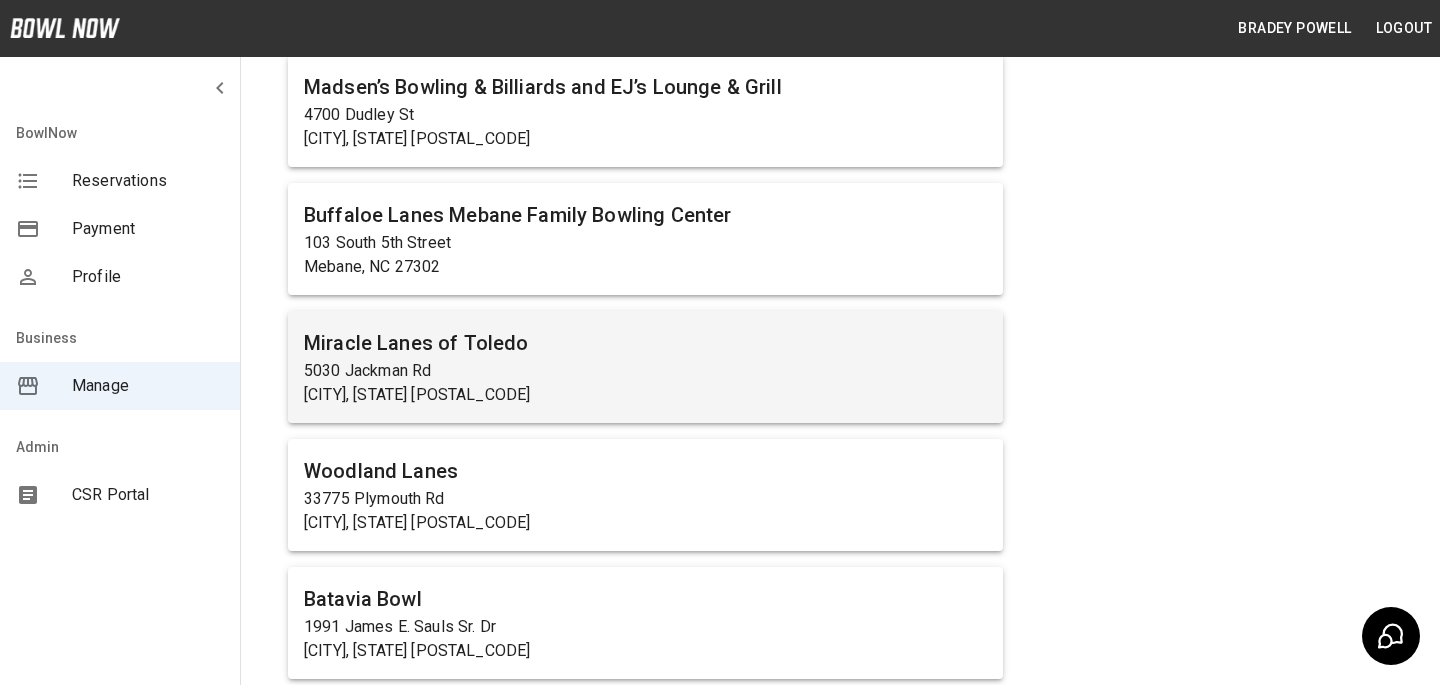 click on "5030 Jackman Rd" at bounding box center (645, 371) 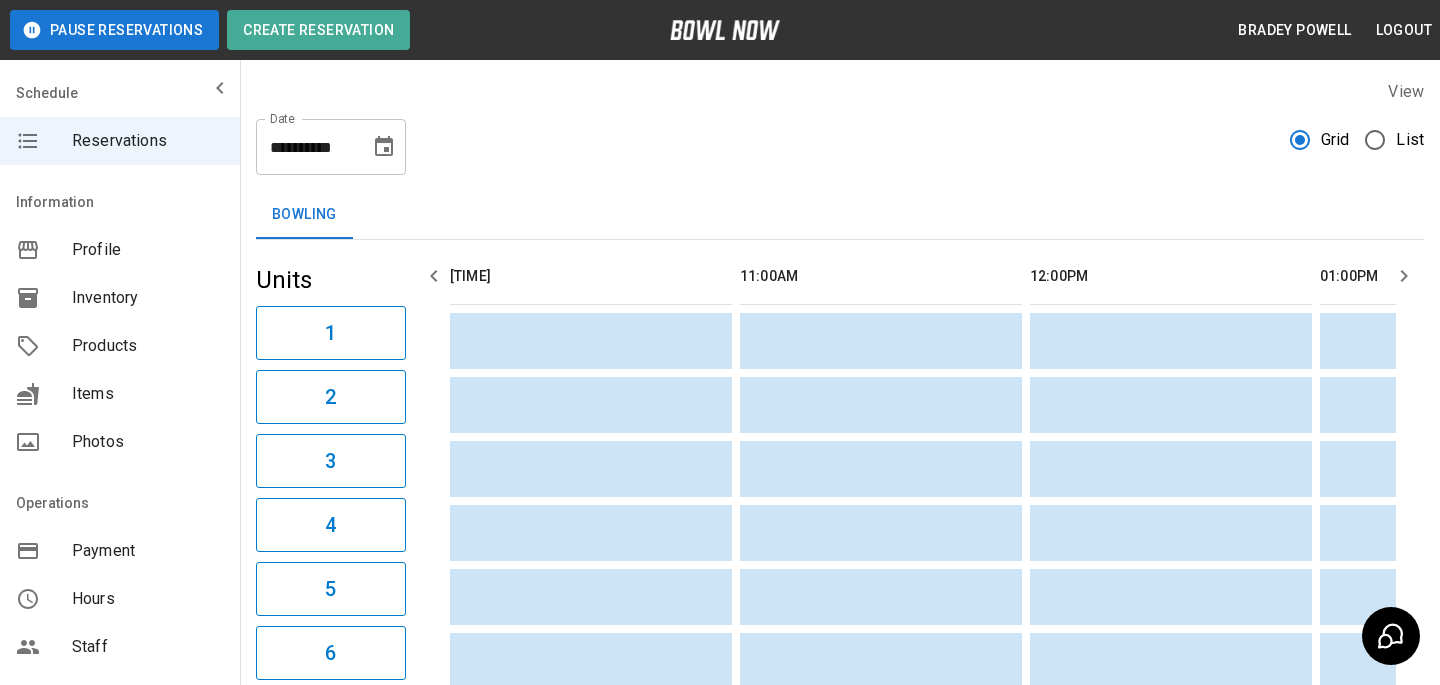 click at bounding box center [44, 346] 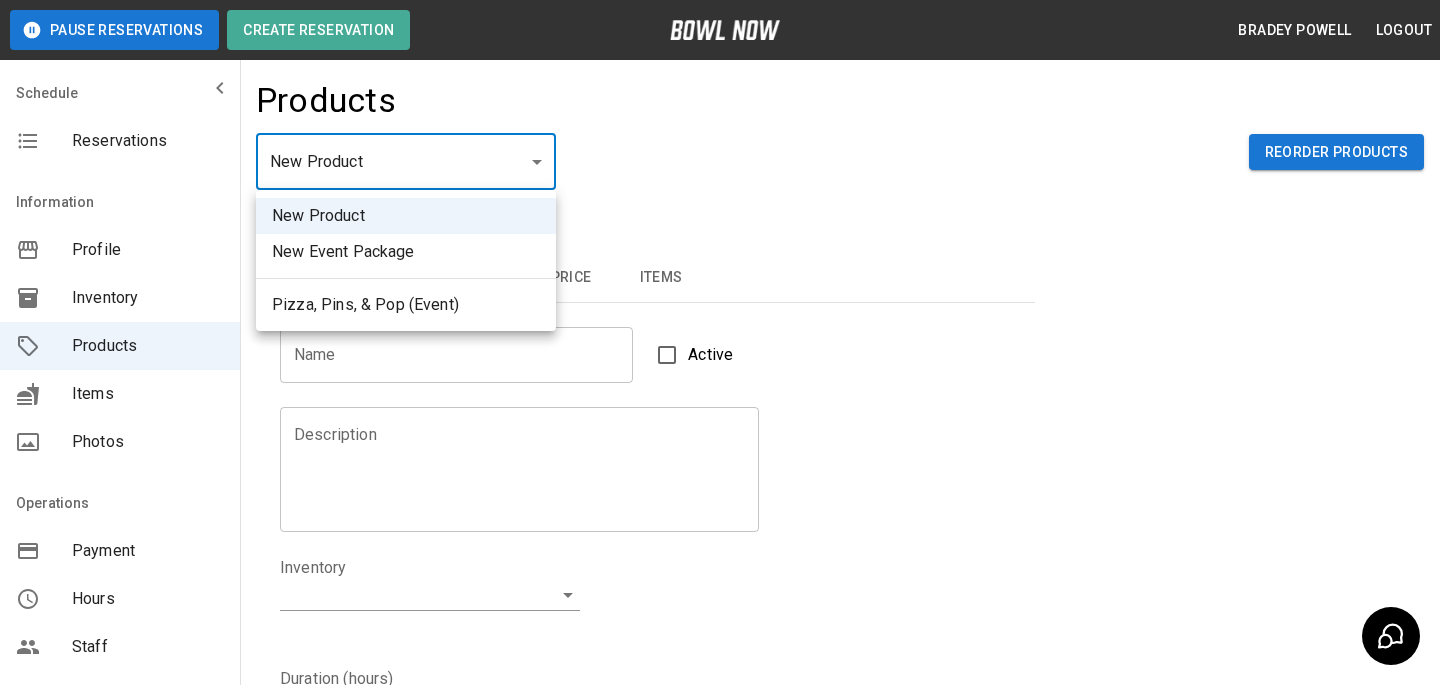 click on "Create Reservation Bradey Powell Logout Schedule Reservations Information Profile Inventory Products Items Photos Operations Payment Hours Staff Help Reports Integrations Contacts User Account Products New Product ​ Reorder Products Details Basic Image Hours Price Items Name Name Active Description Description Inventory ​ Duration (hours) Min * Min Max * Max Guest Count Min * Min Max * Max Limit Product Availability Restrict product availability within a date range Limit Availability? Current Image Select an Image Upload Product Hours: Same as Business Hours ******* Product Hours: Deposit only? Collect Deposit Only % * ​ percent ******* ​ Unit Price $ * Unit Price per hour **** ​ Price per Shoe $ * Price per Shoe Include Shoes? Require Shoes? Sales Tax % * Sales Tax Tax Unit Price Tax Shoes Discounts and Promos Create discount codes and promos for your product ADD DISCOUNT CODE Select Items For This Product Allow customers to edit or cancel their reservation? Yes Create |" at bounding box center (720, 644) 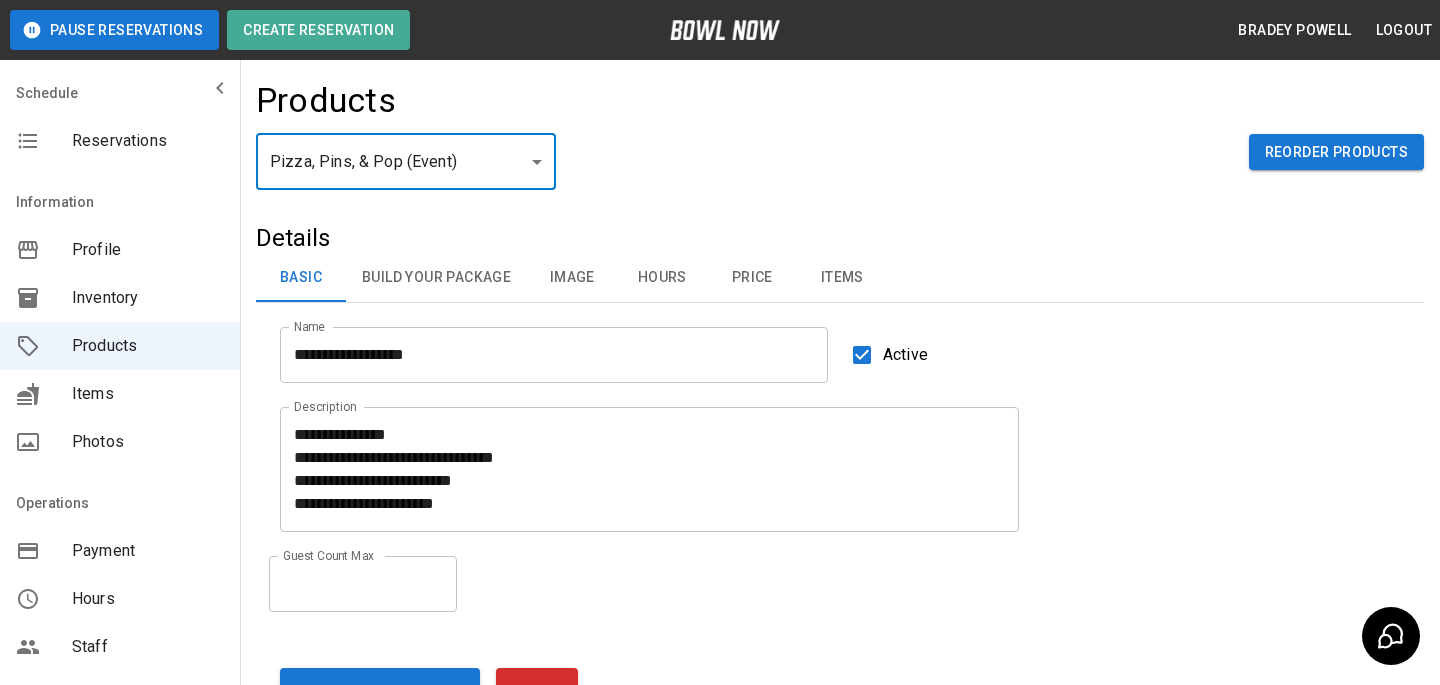 click on "Hours" at bounding box center [662, 278] 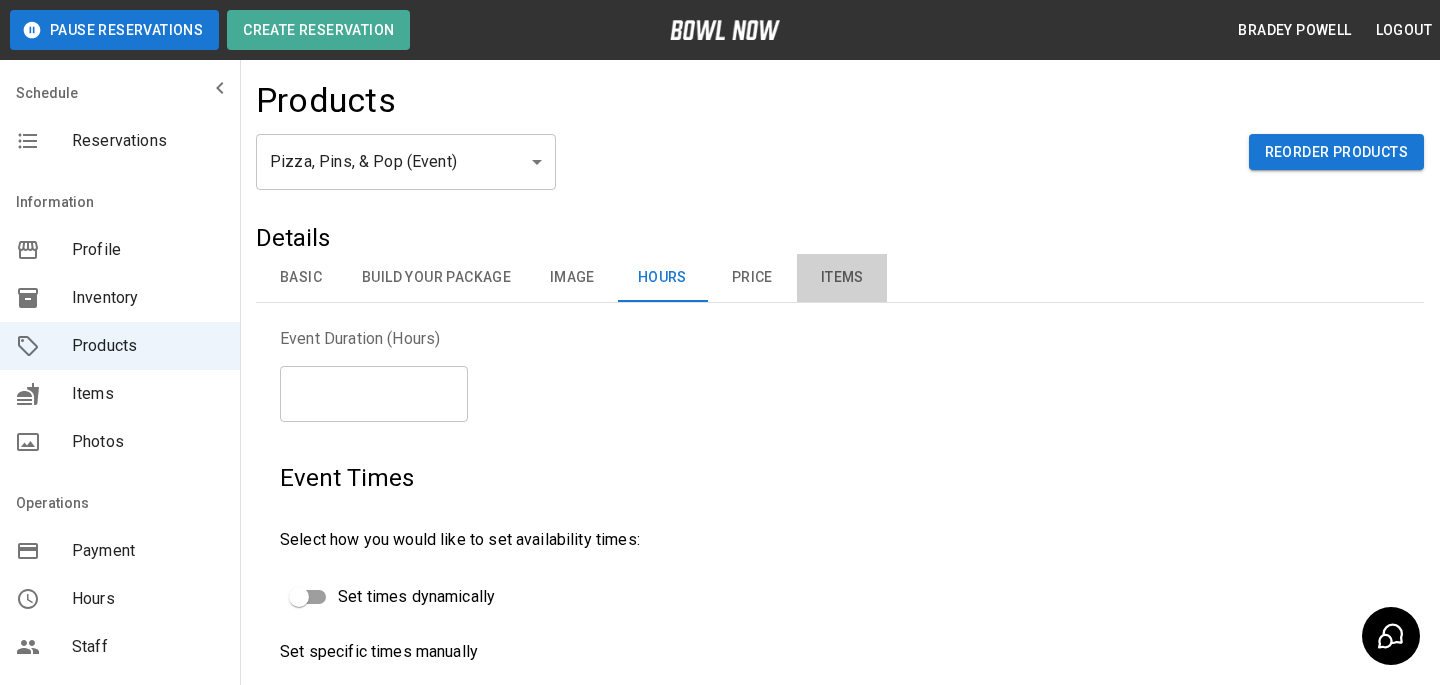 click on "Items" at bounding box center [842, 278] 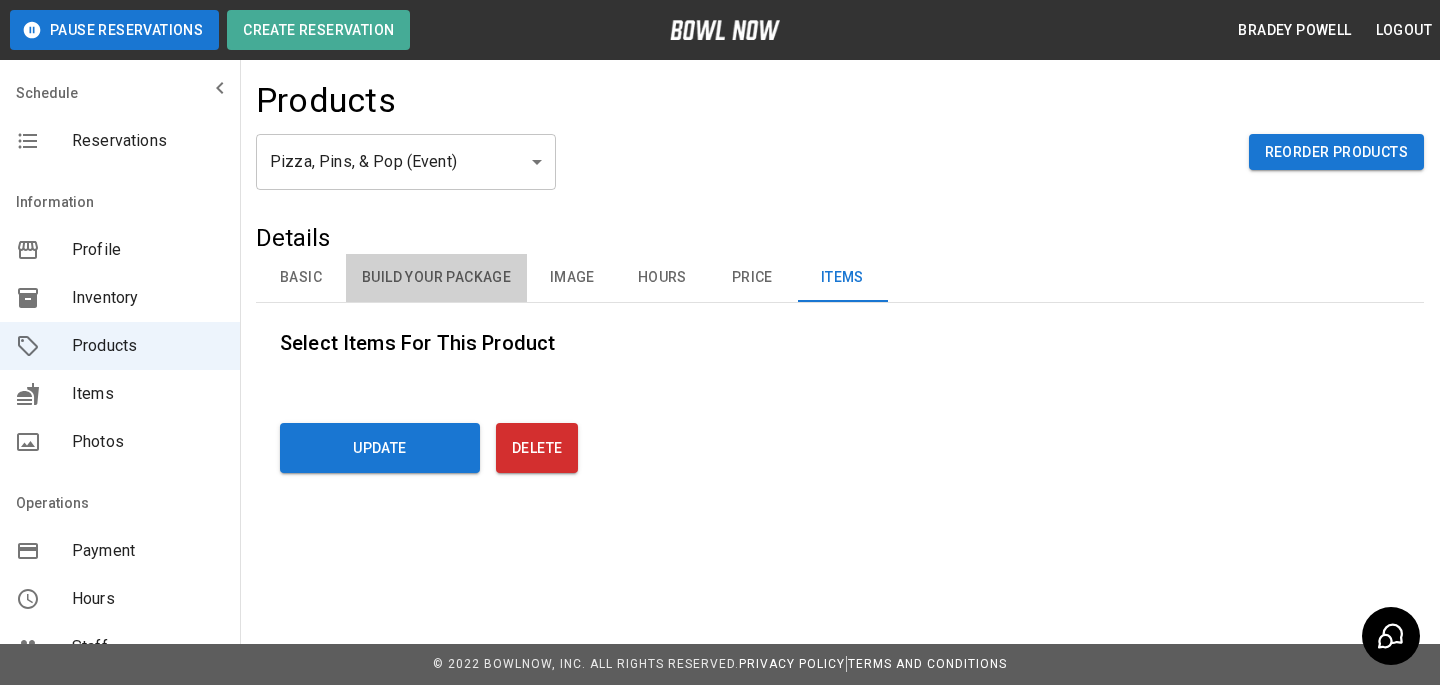 click on "Build Your Package" at bounding box center [436, 278] 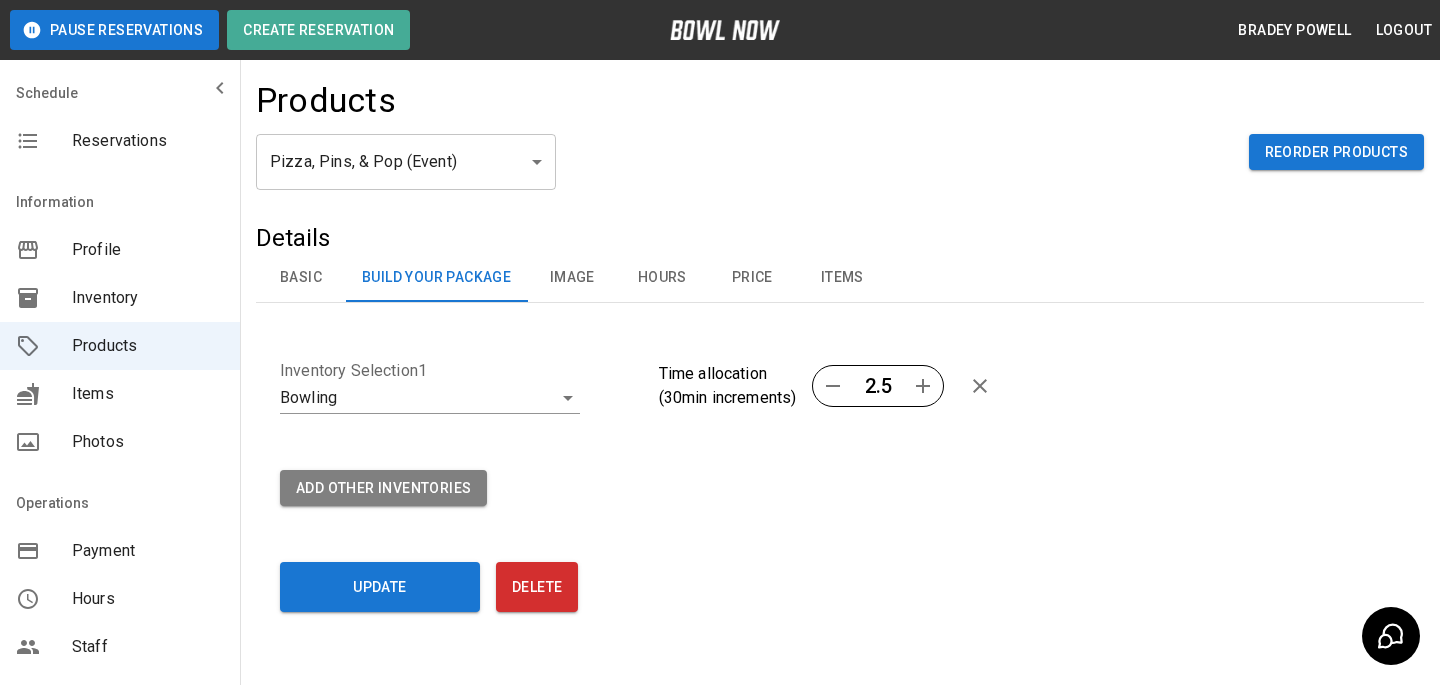 click on "Basic" at bounding box center (301, 278) 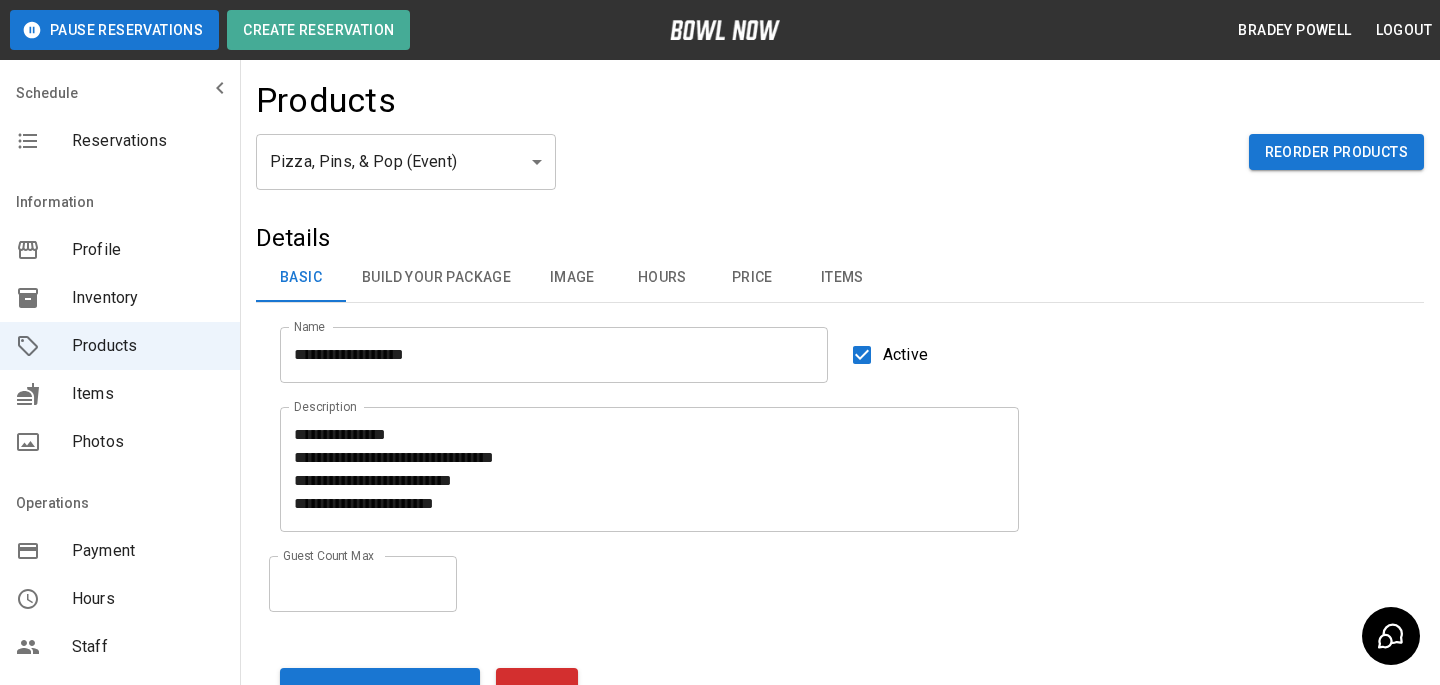 scroll, scrollTop: 395, scrollLeft: 0, axis: vertical 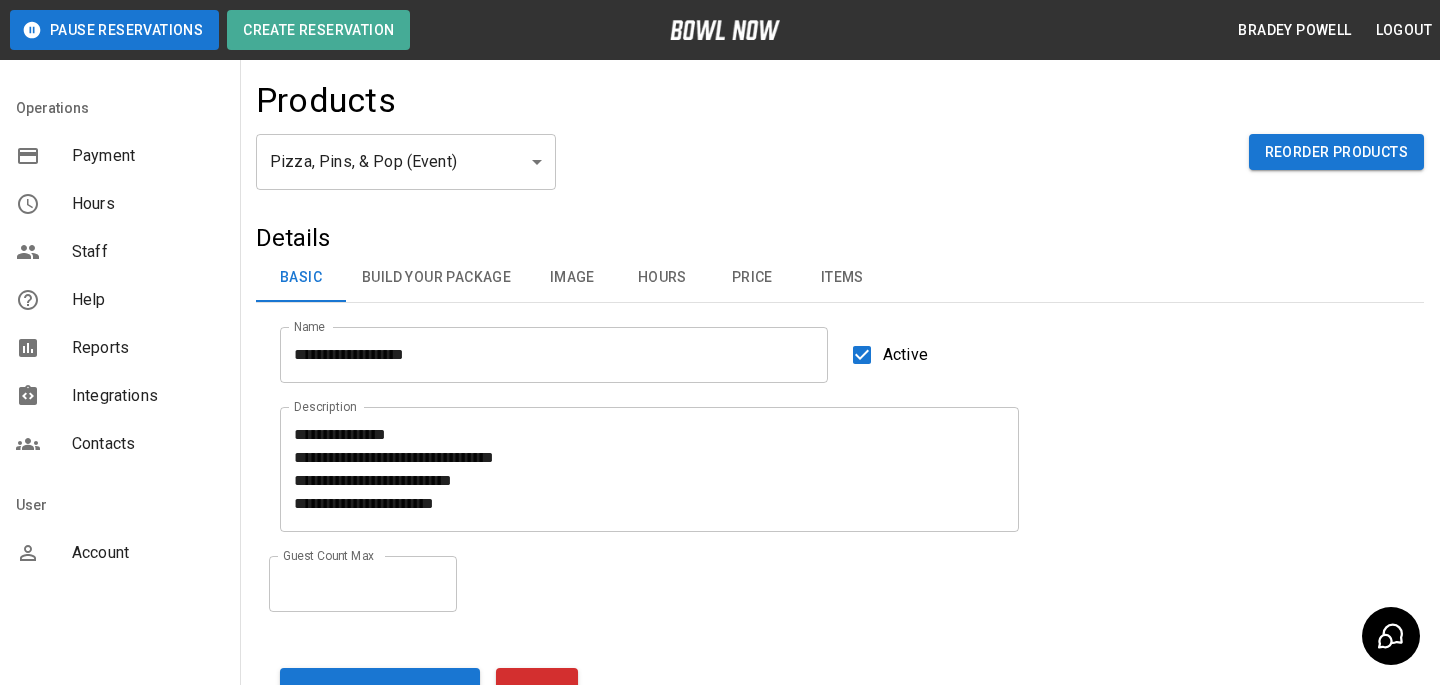 click at bounding box center (44, 553) 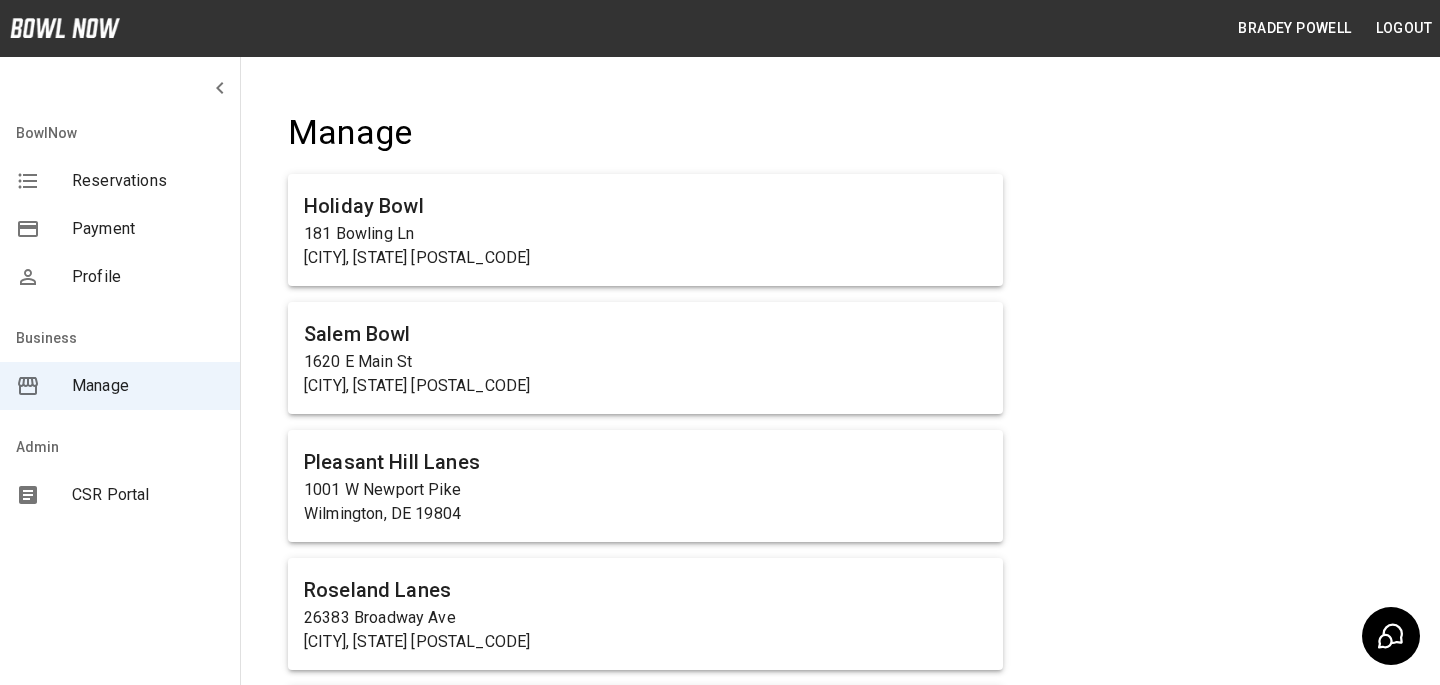 click on "Manage" at bounding box center (645, 133) 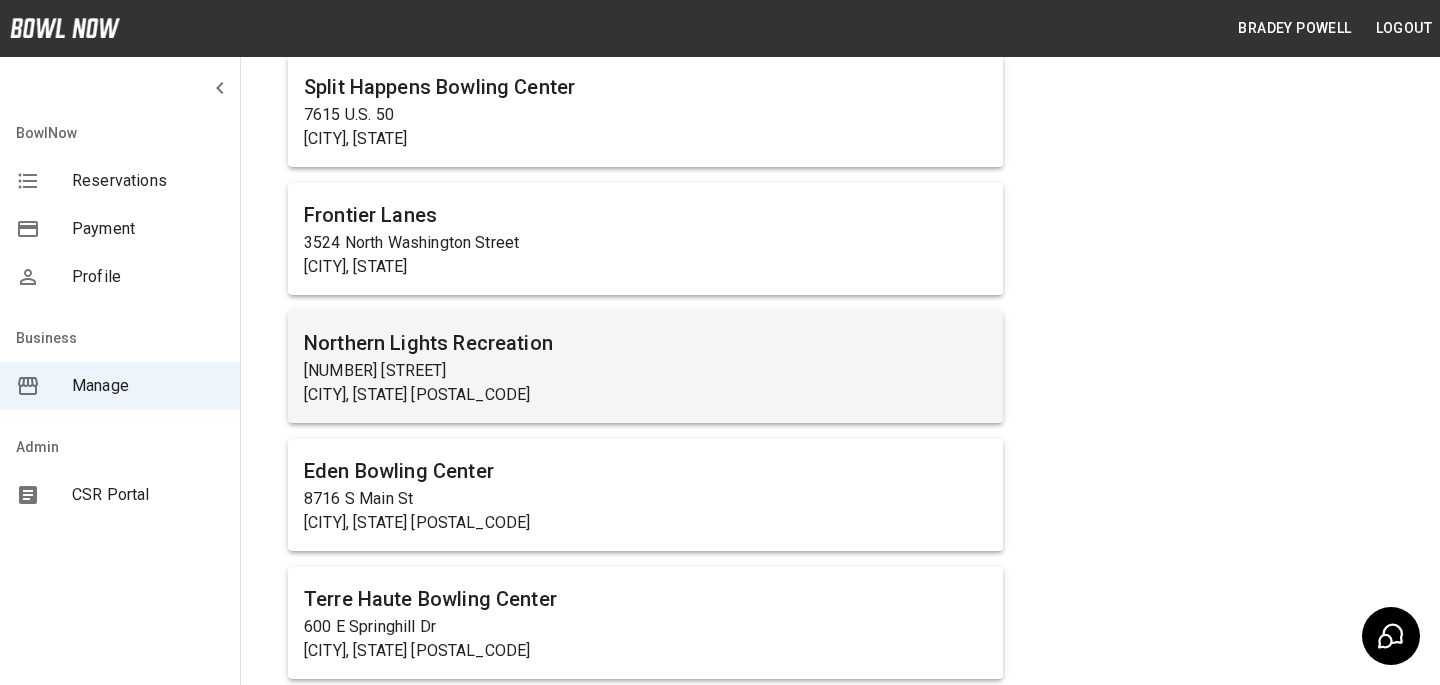 click on "[NUMBER] [STREET]" at bounding box center (645, 371) 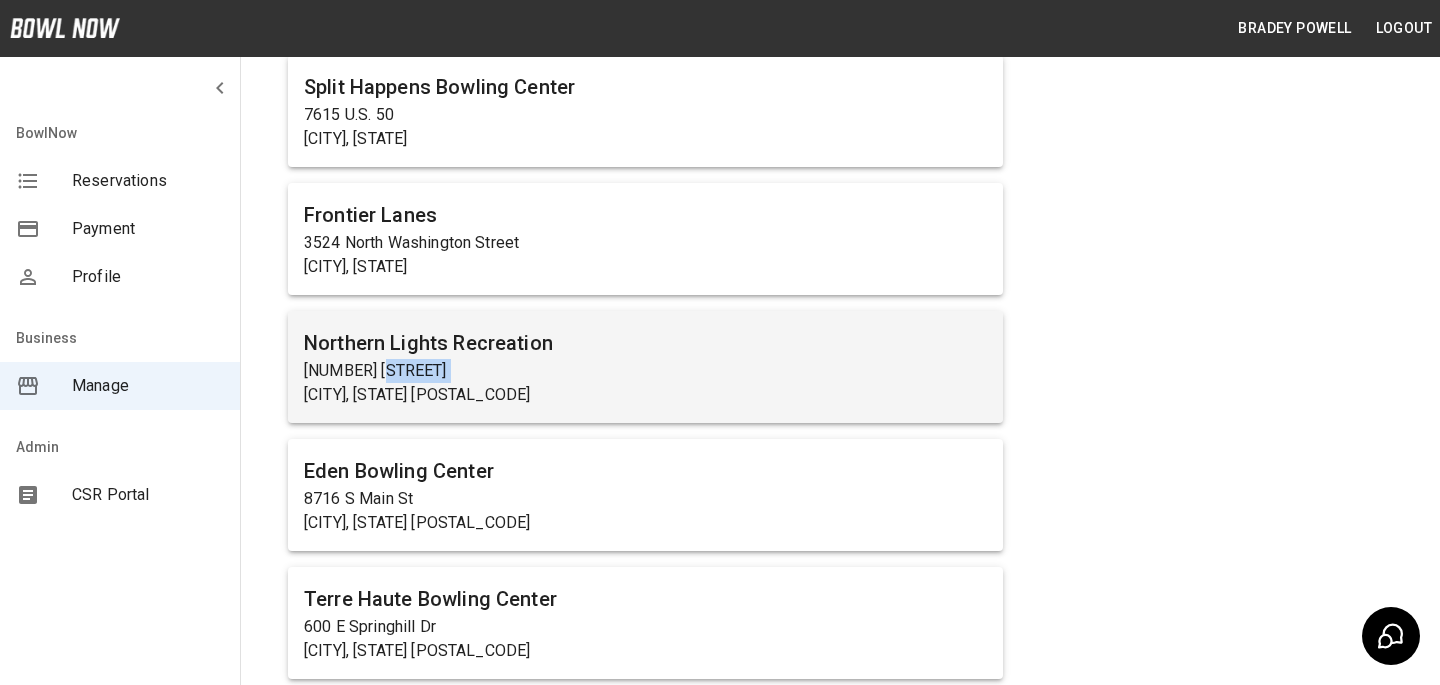 click on "[NUMBER] [STREET]" at bounding box center [645, 371] 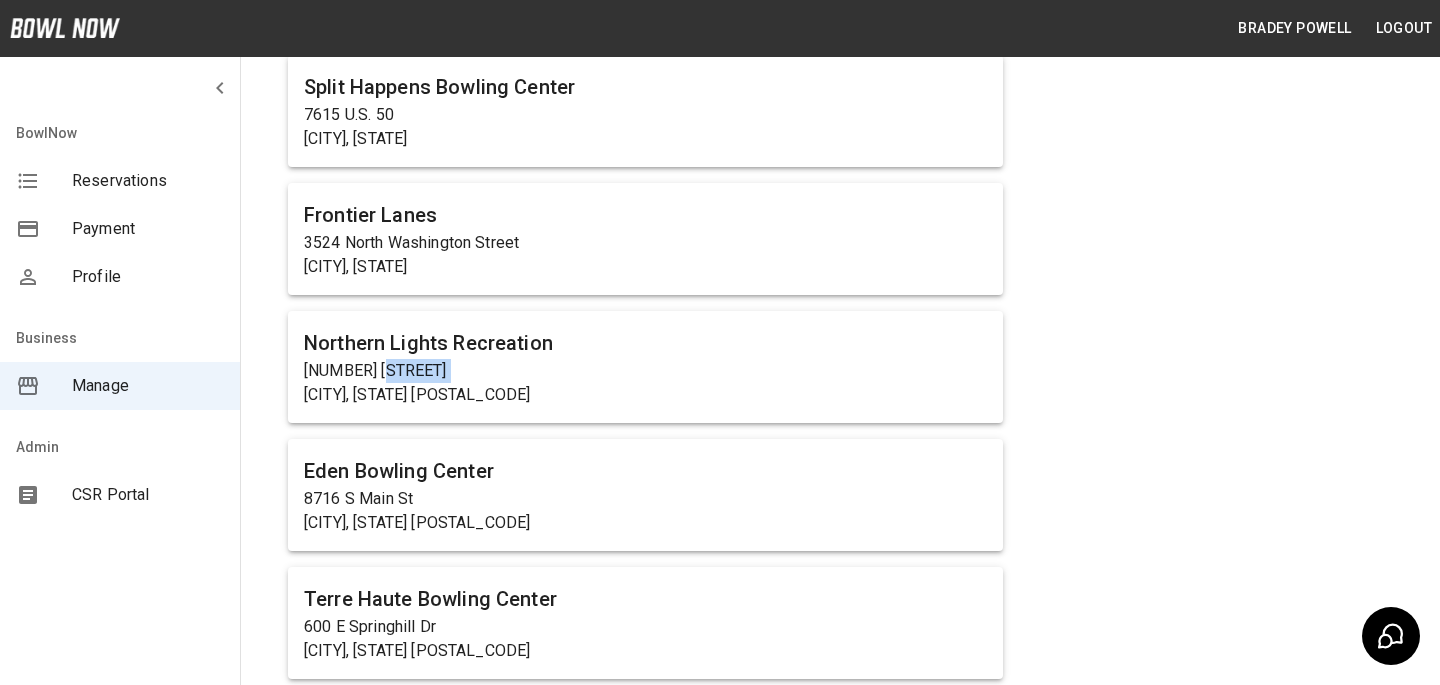 scroll, scrollTop: 0, scrollLeft: 0, axis: both 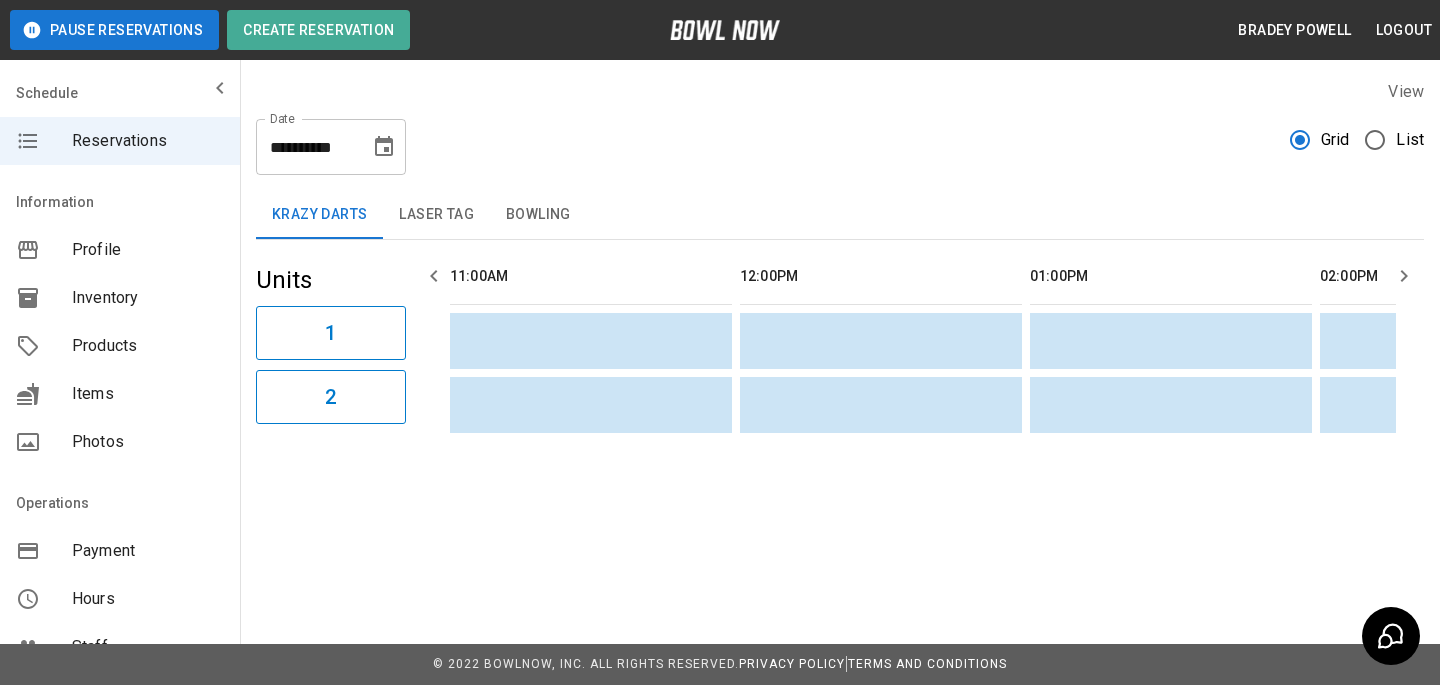 click on "**********" at bounding box center [840, 260] 